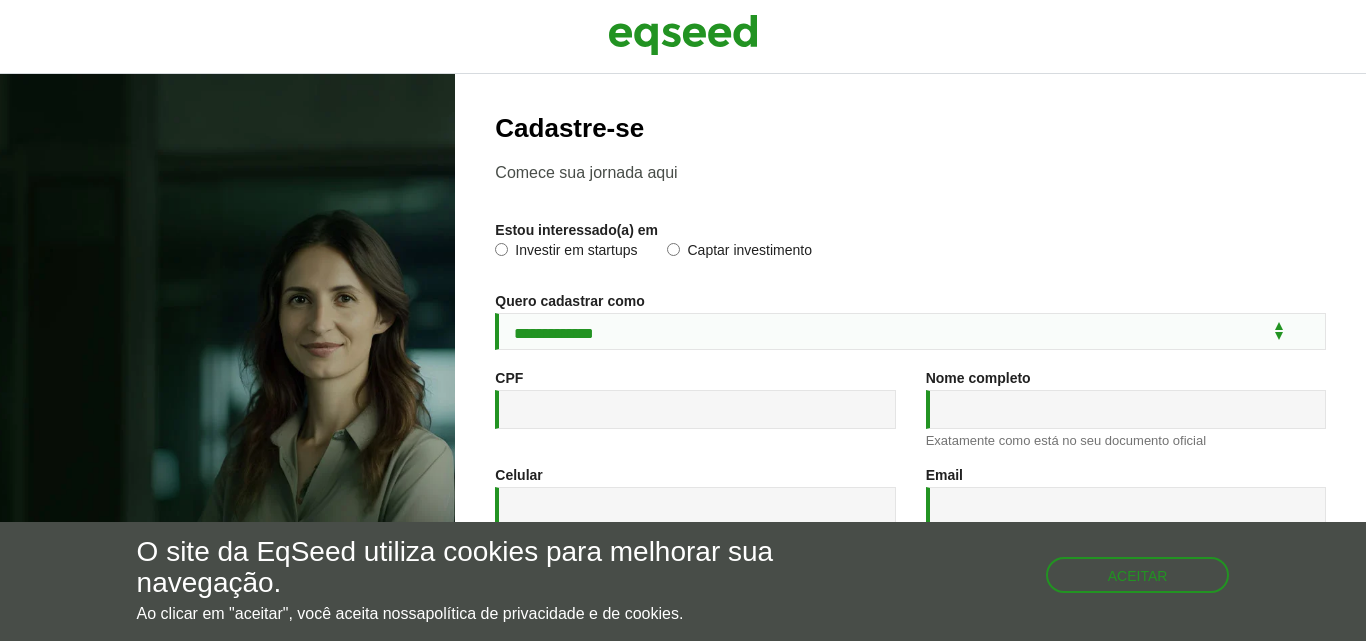 scroll, scrollTop: 0, scrollLeft: 0, axis: both 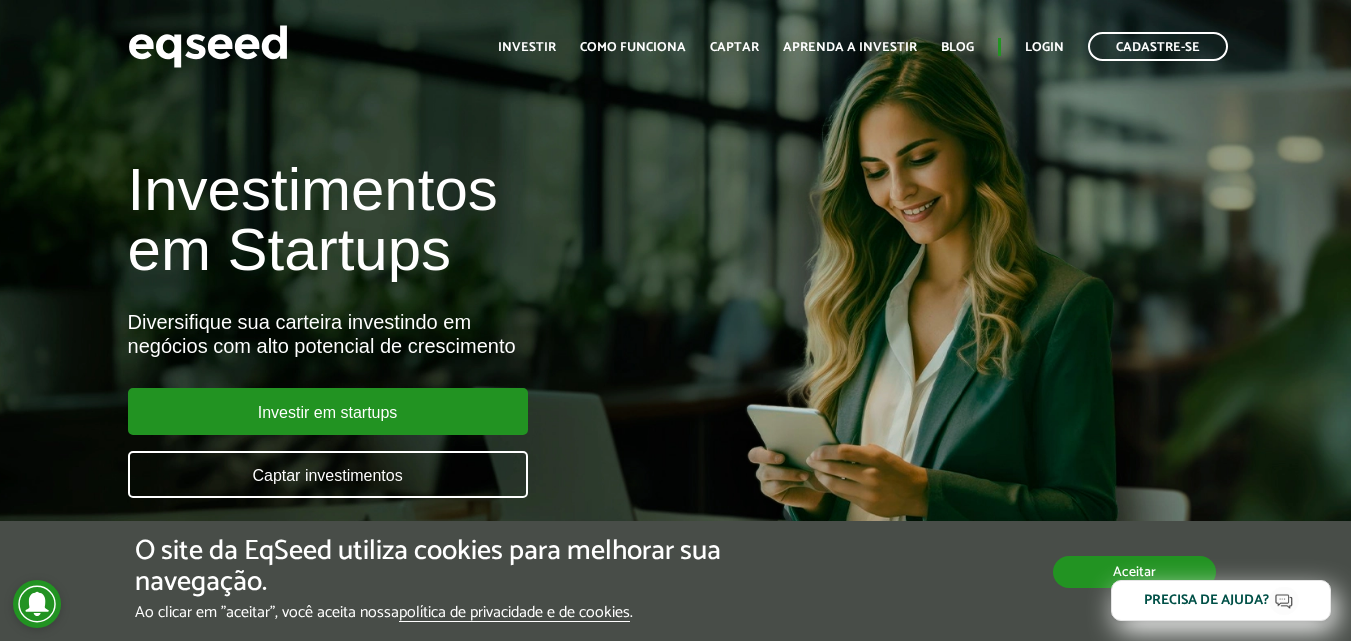 click on "Aceitar" at bounding box center [1134, 572] 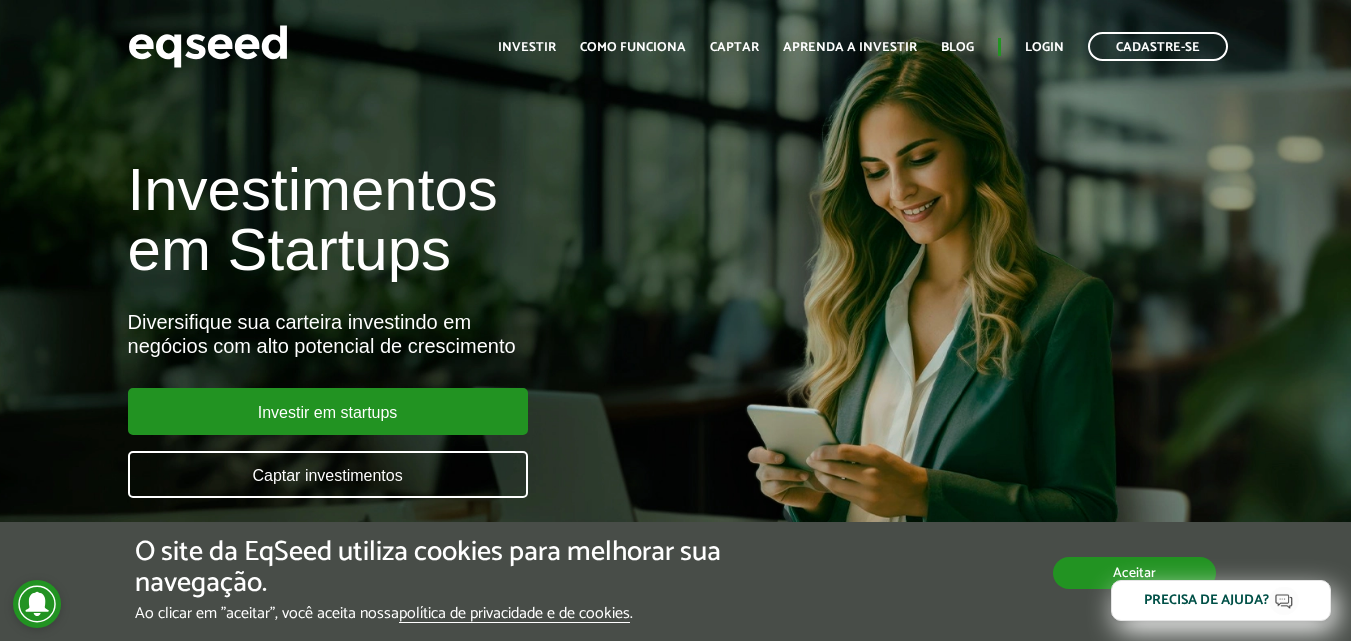 click on "Aceitar" at bounding box center (1134, 573) 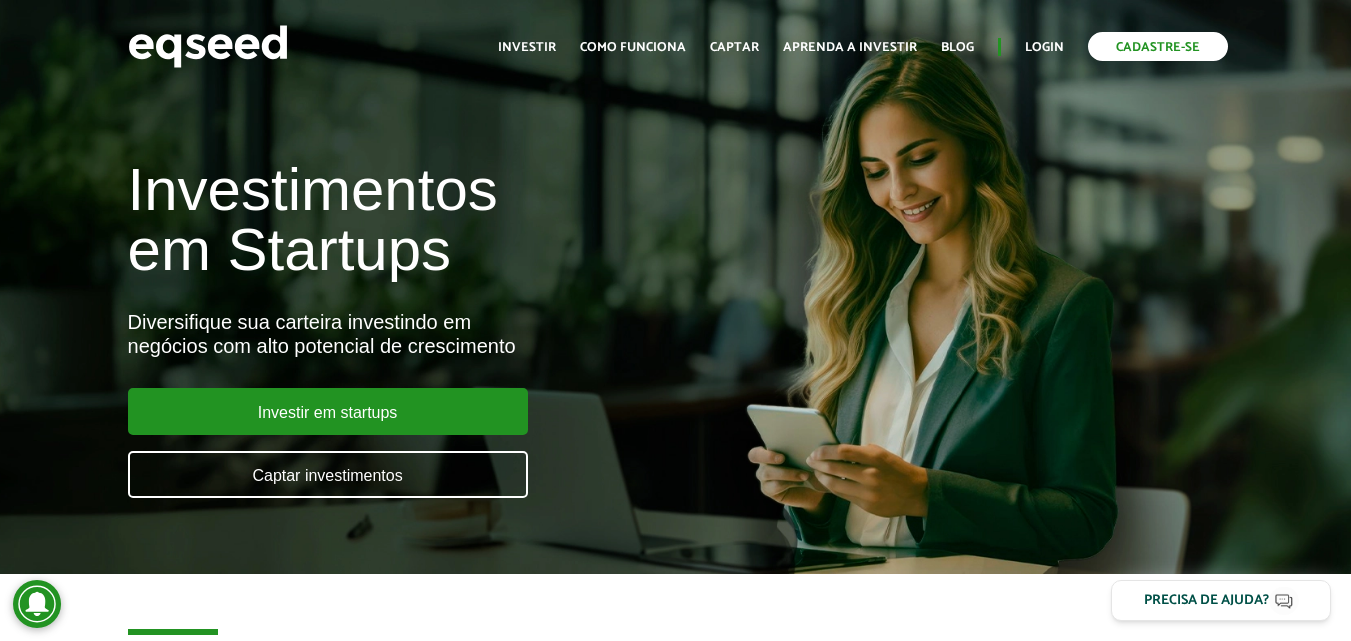 click on "Cadastre-se" at bounding box center [1158, 46] 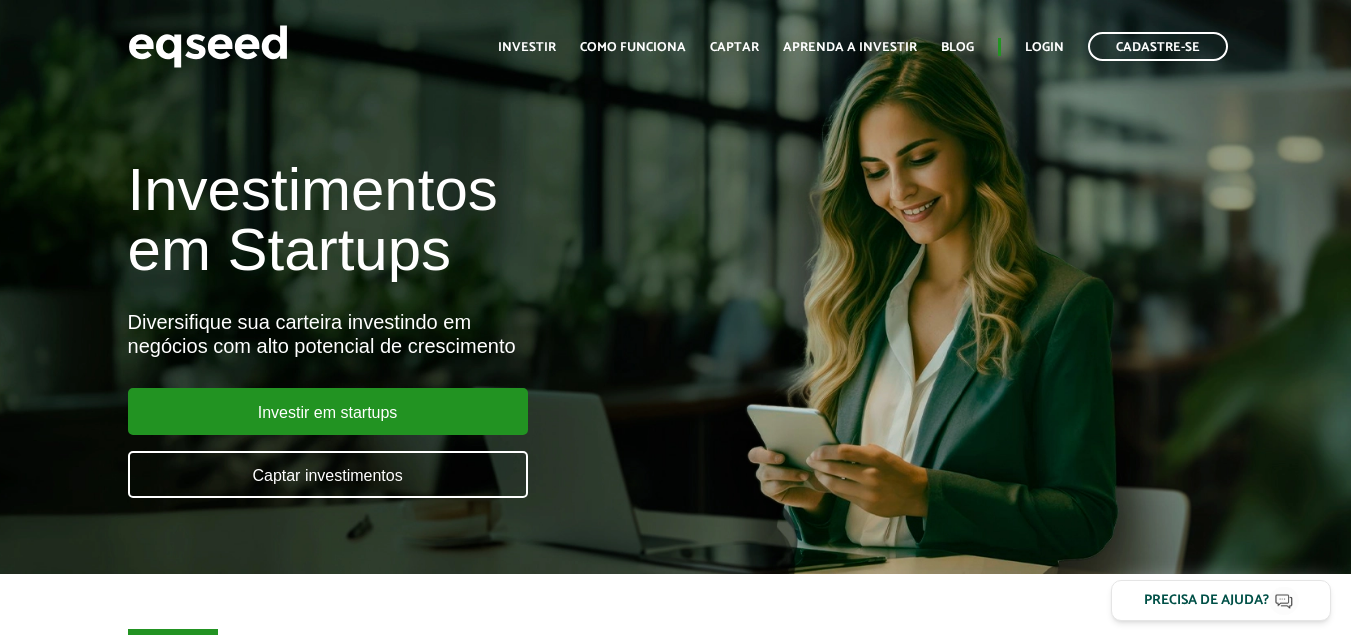 scroll, scrollTop: 0, scrollLeft: 0, axis: both 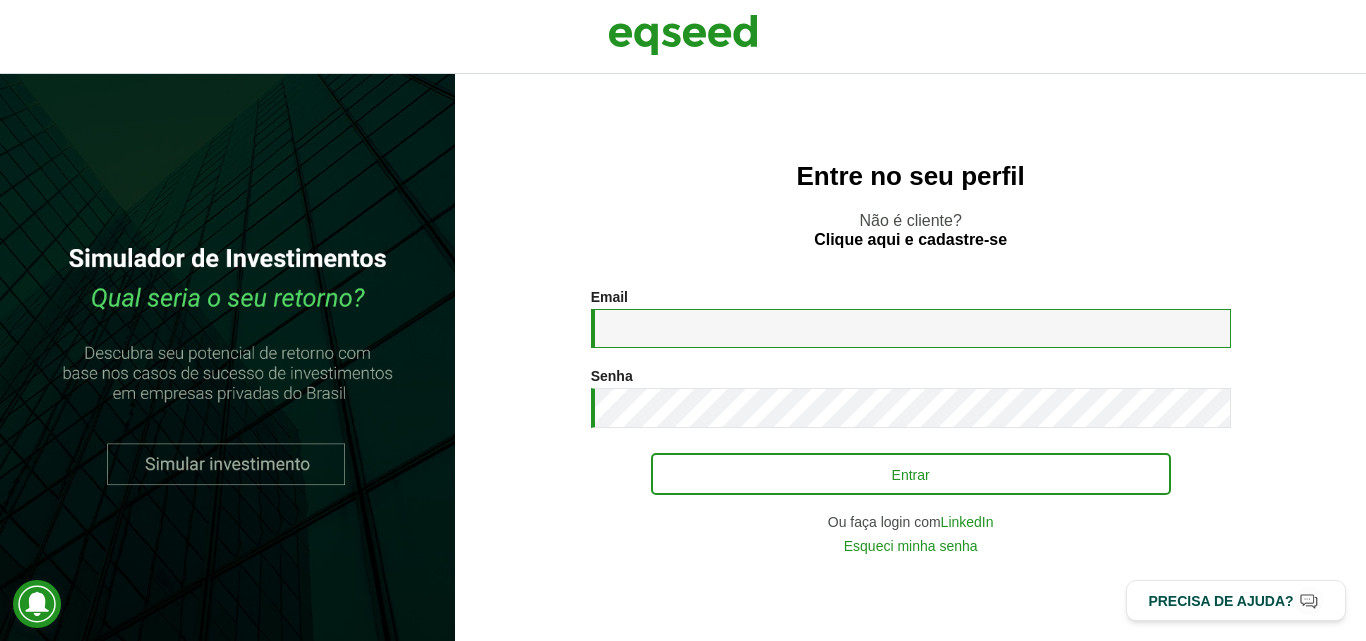 type on "**********" 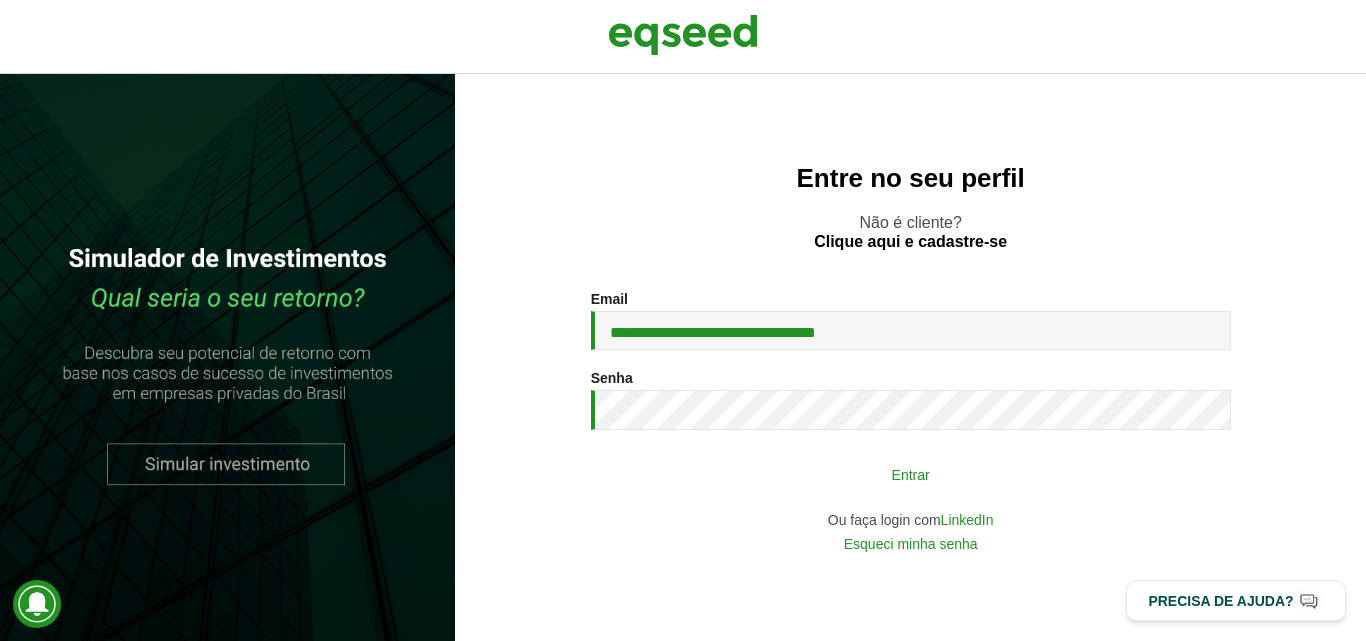 click on "Entrar" at bounding box center [911, 474] 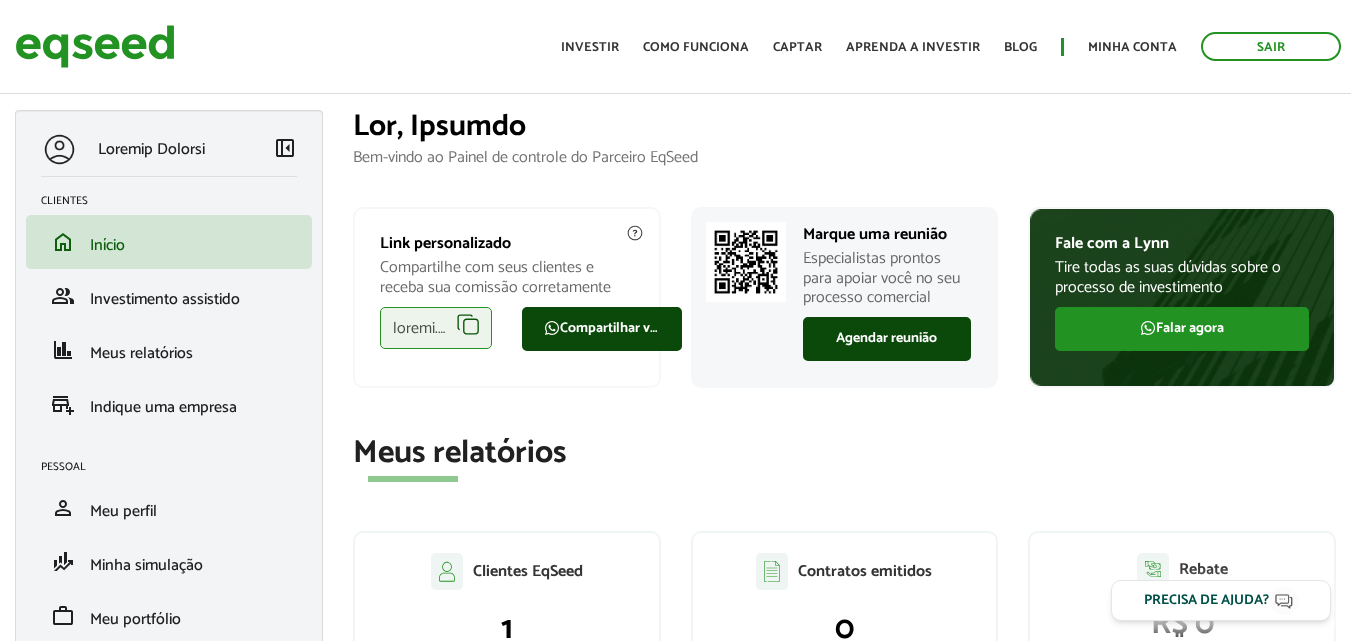 scroll, scrollTop: 0, scrollLeft: 0, axis: both 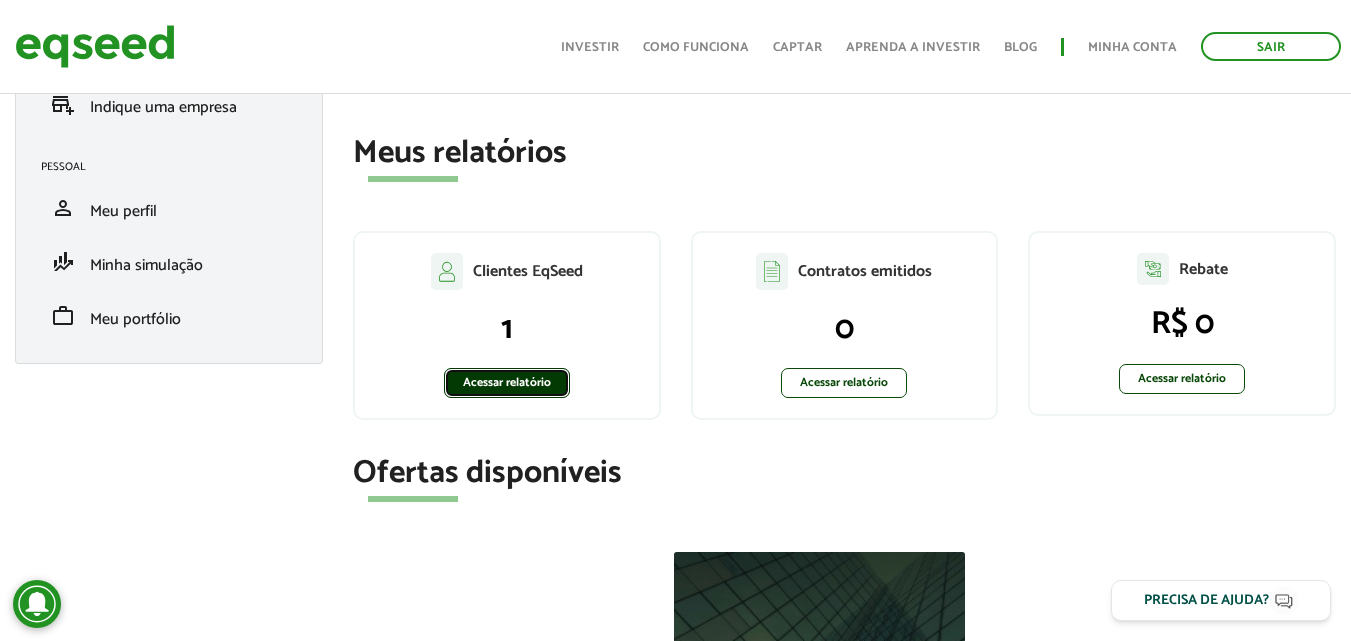click on "Acessar relatório" at bounding box center [507, 383] 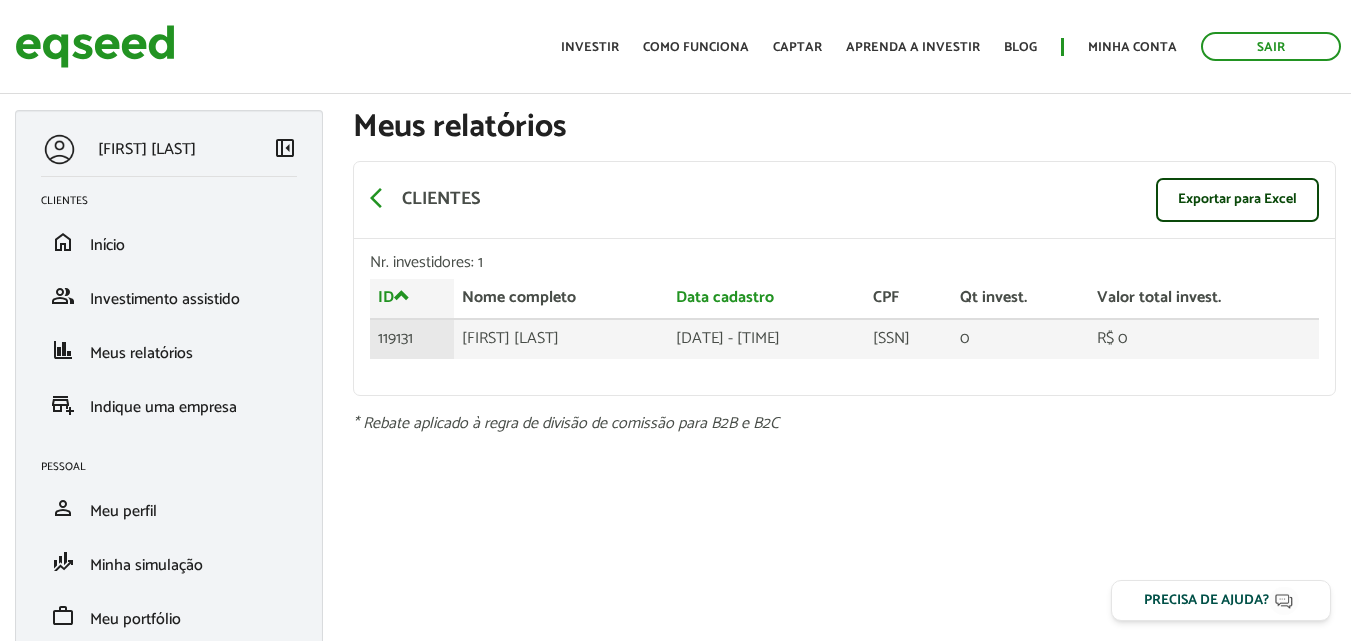 scroll, scrollTop: 0, scrollLeft: 0, axis: both 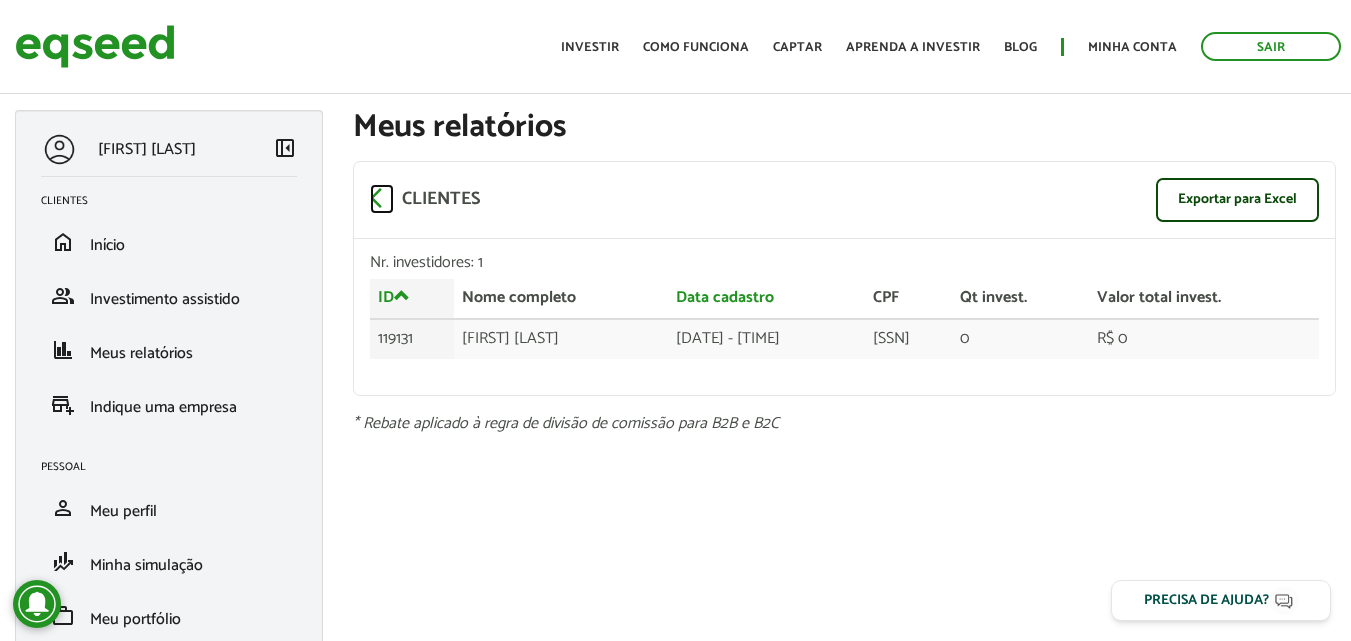 click on "arrow_back_ios" at bounding box center (382, 198) 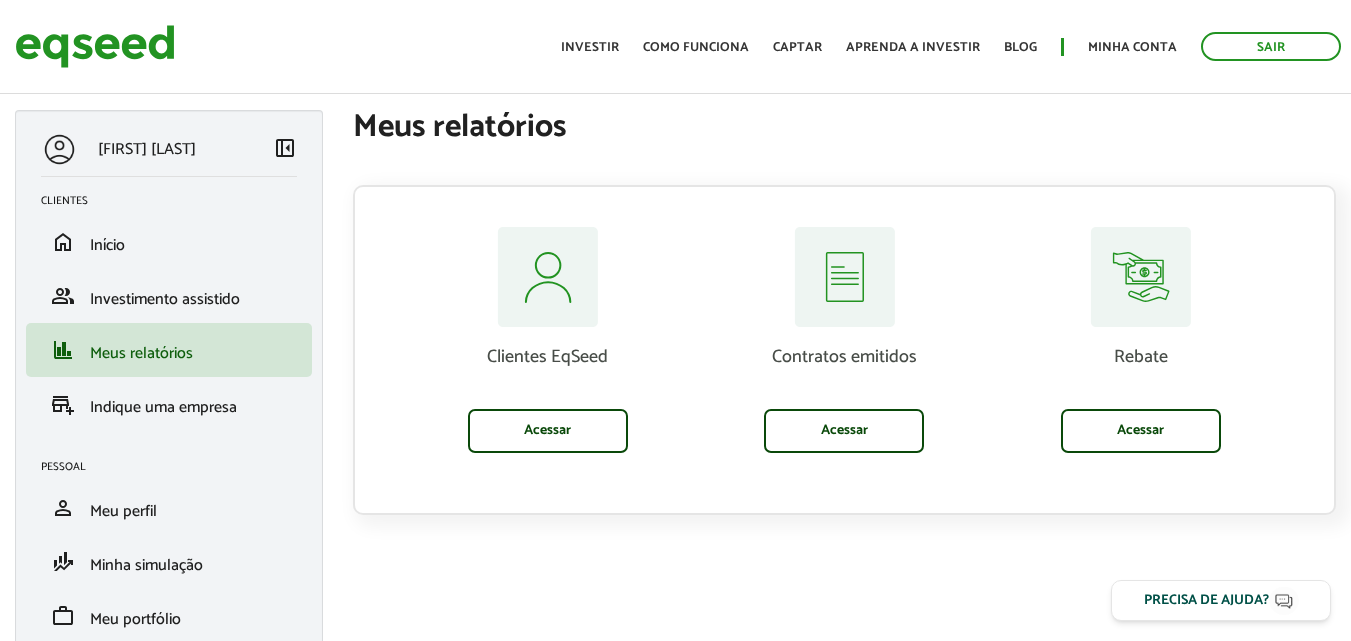 scroll, scrollTop: 0, scrollLeft: 0, axis: both 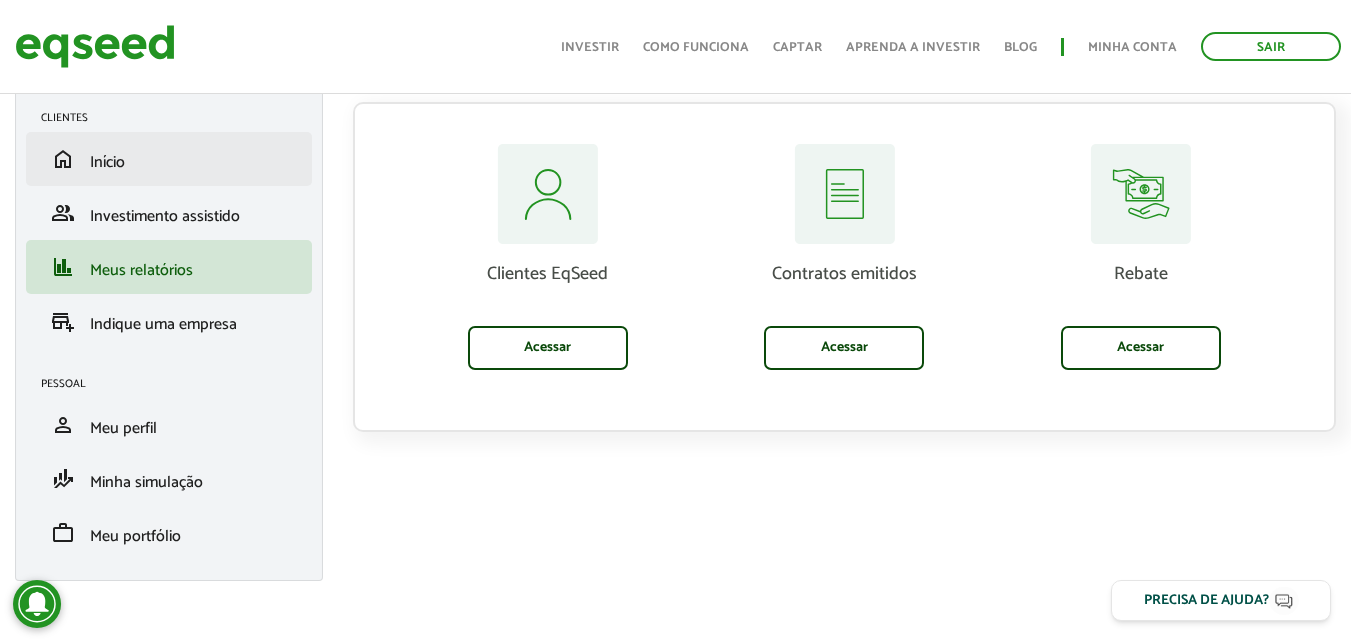 click on "home Início" at bounding box center (169, 159) 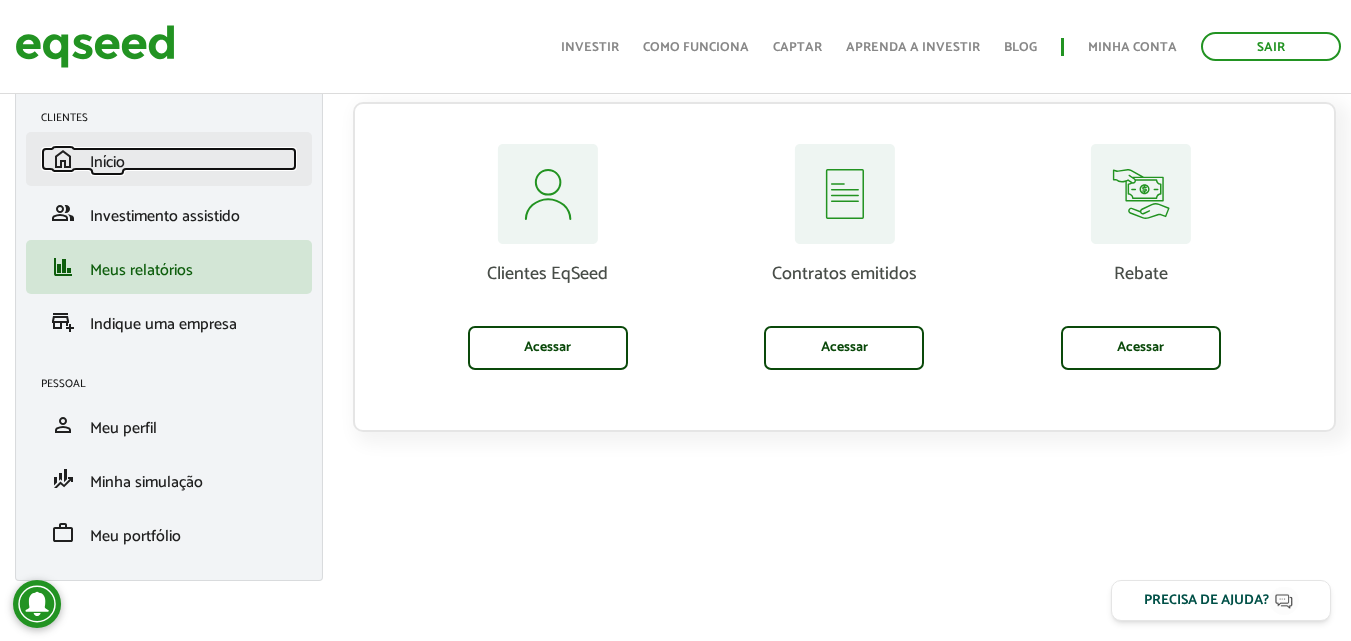 click on "Início" at bounding box center [107, 162] 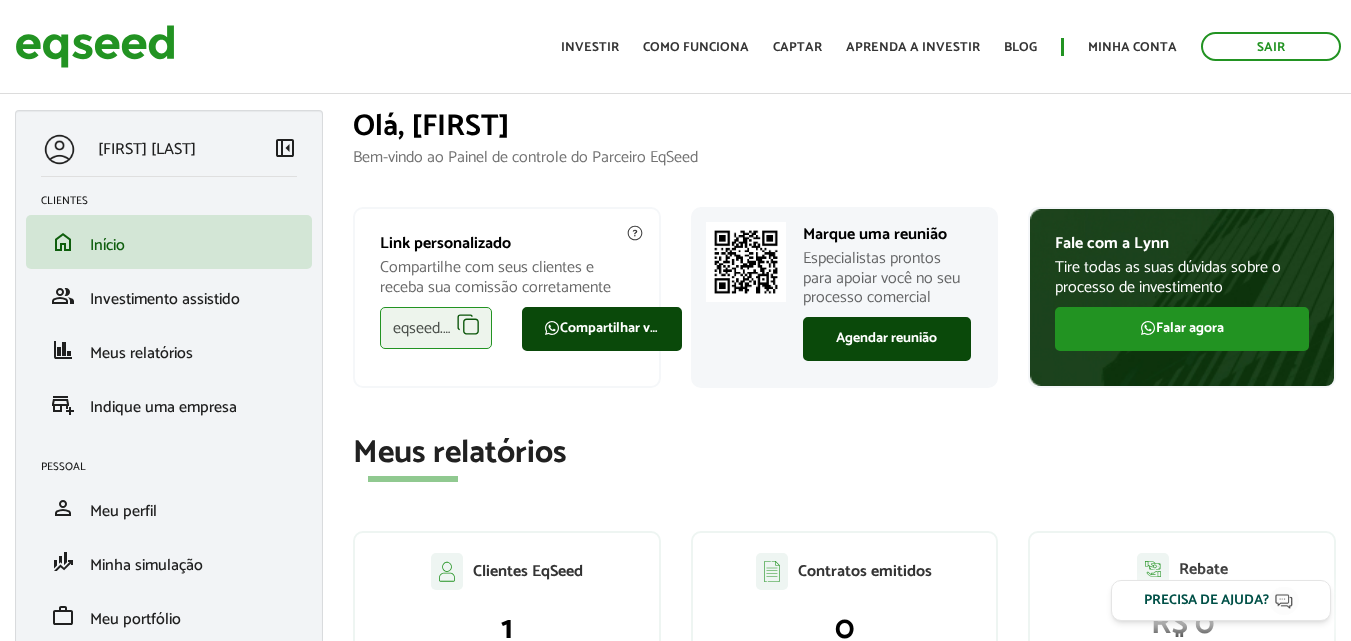 scroll, scrollTop: 0, scrollLeft: 0, axis: both 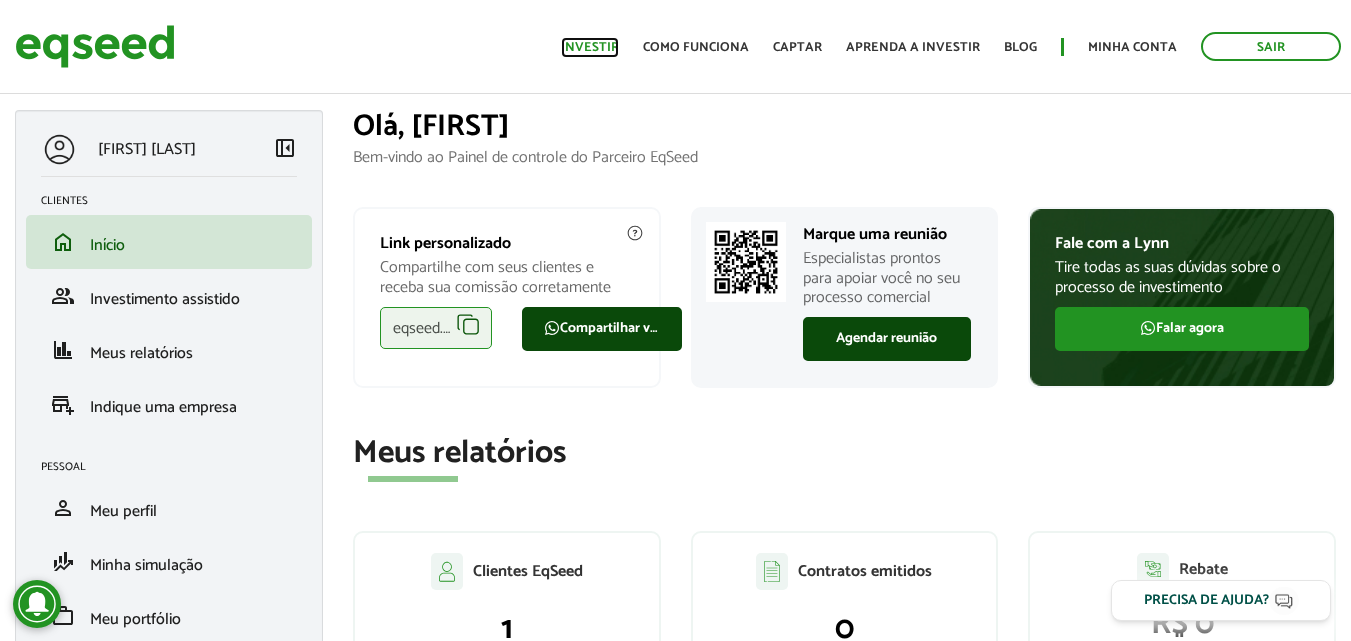 click on "Investir" at bounding box center [590, 47] 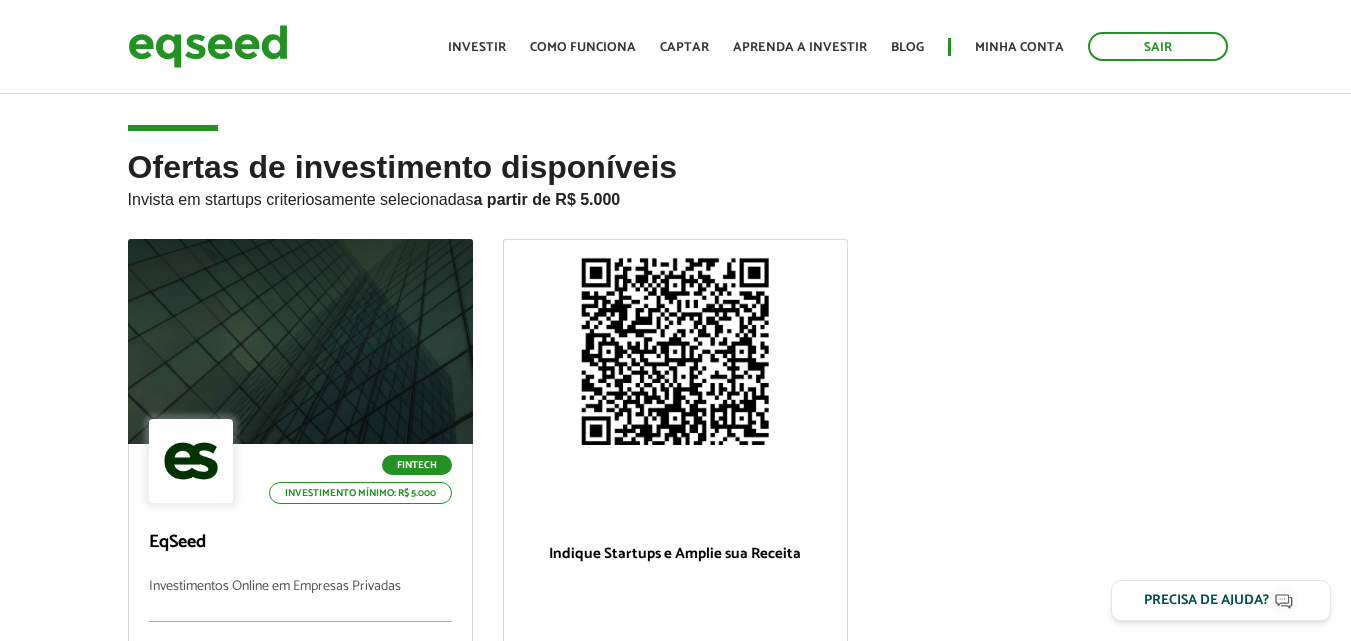 scroll, scrollTop: 100, scrollLeft: 0, axis: vertical 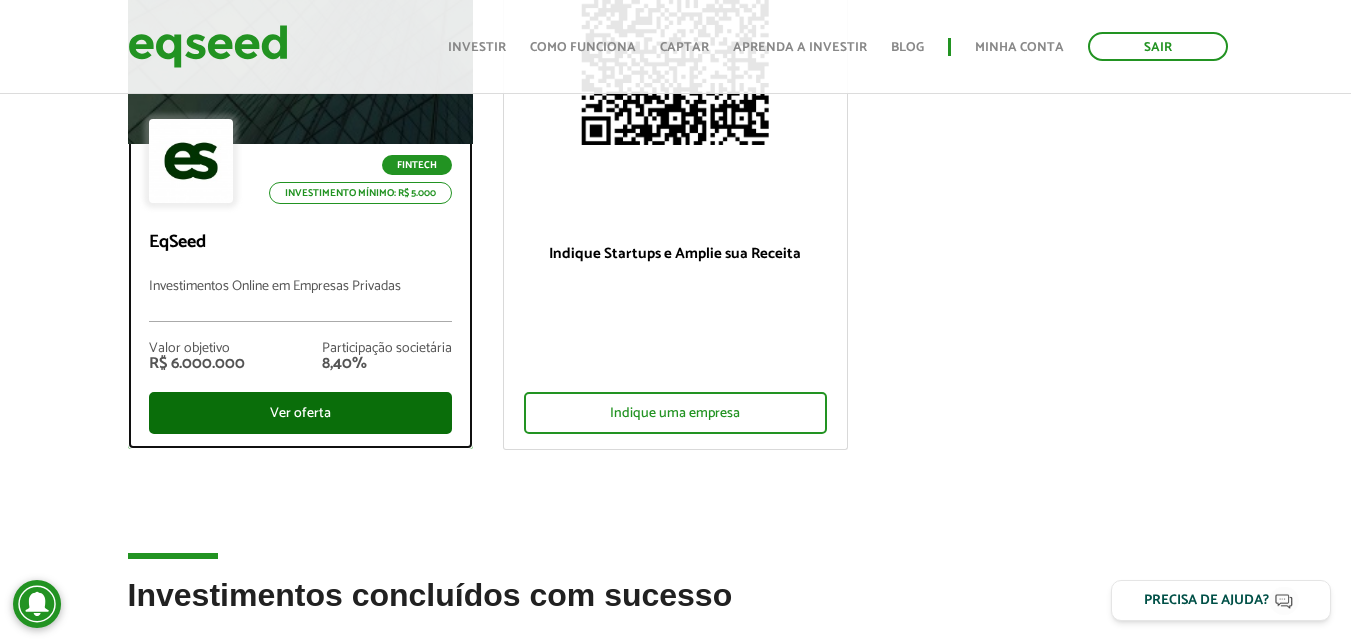 click on "Ver oferta" at bounding box center (300, 413) 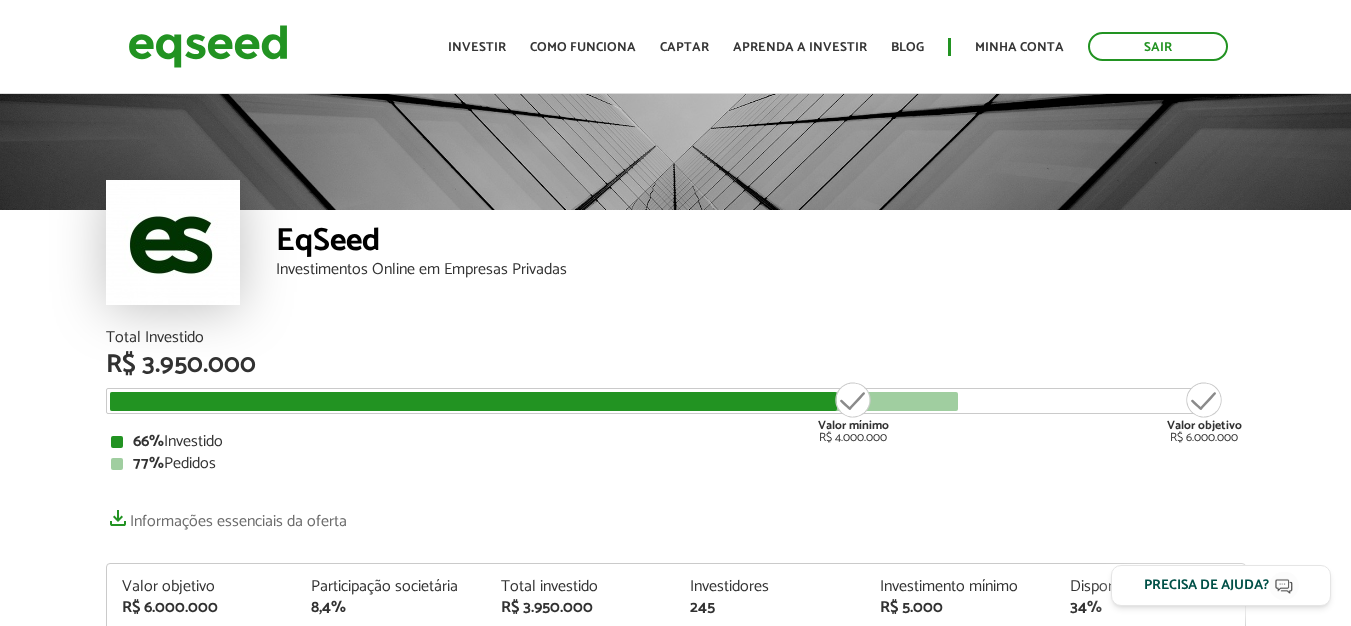 scroll, scrollTop: 0, scrollLeft: 0, axis: both 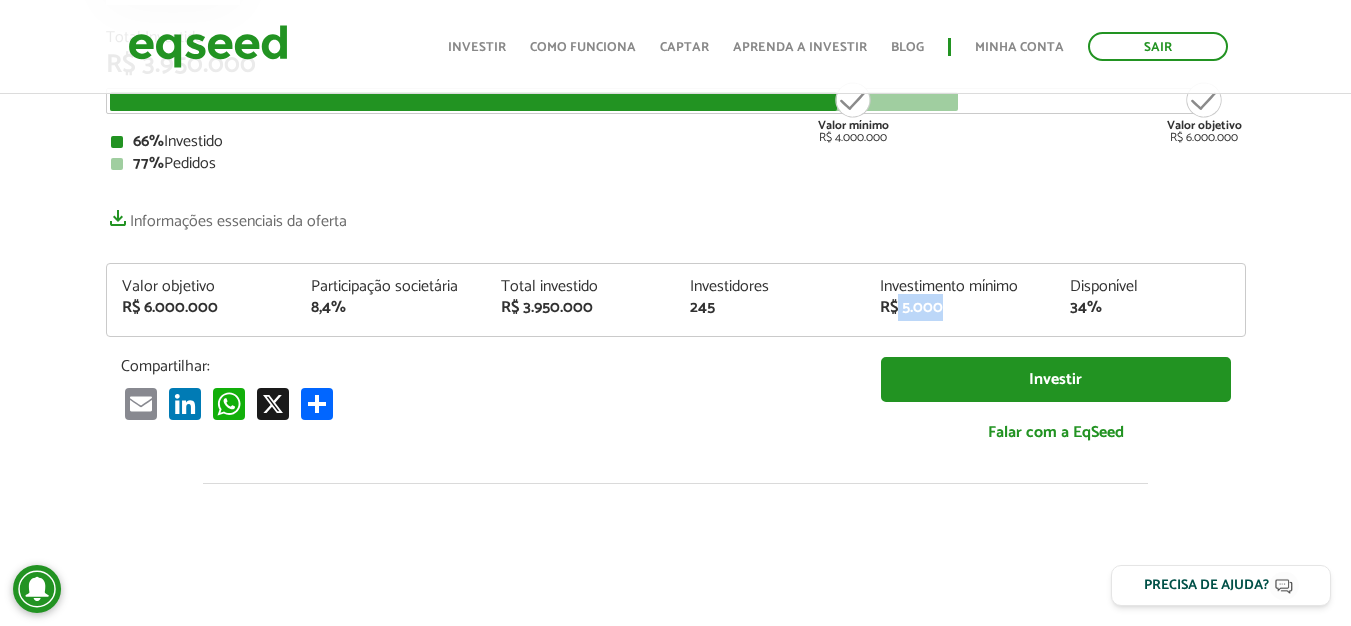 drag, startPoint x: 900, startPoint y: 313, endPoint x: 948, endPoint y: 309, distance: 48.166378 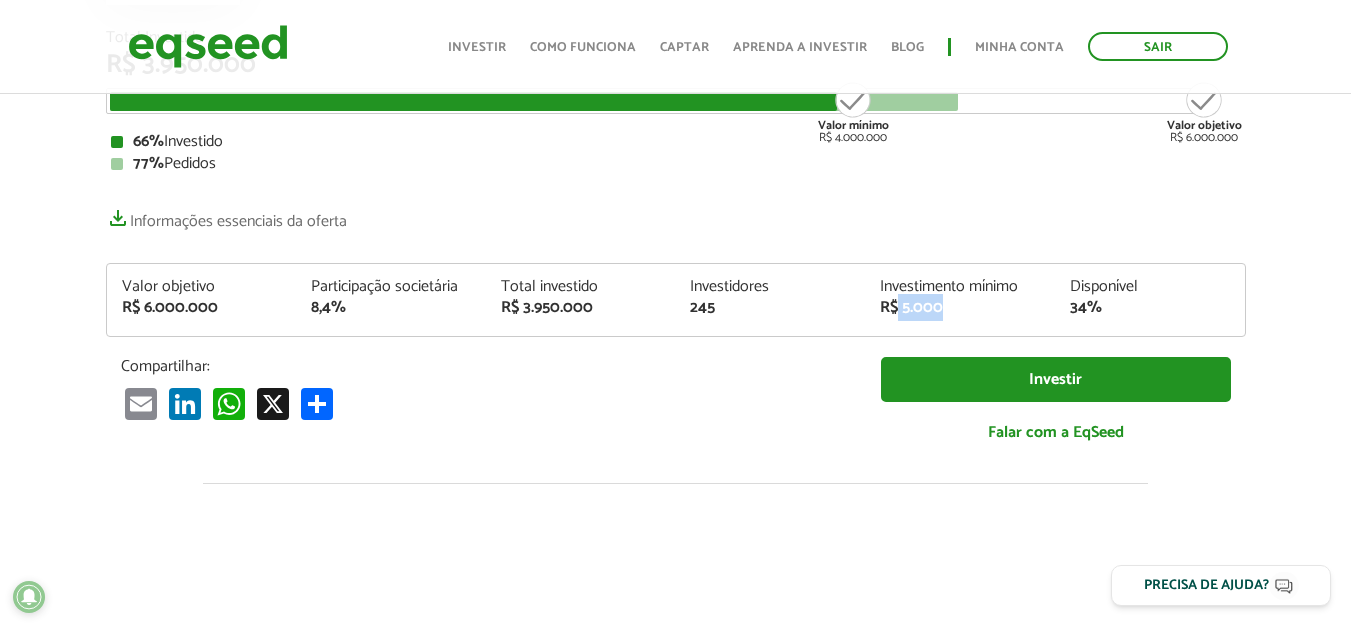 drag, startPoint x: 899, startPoint y: 304, endPoint x: 952, endPoint y: 304, distance: 53 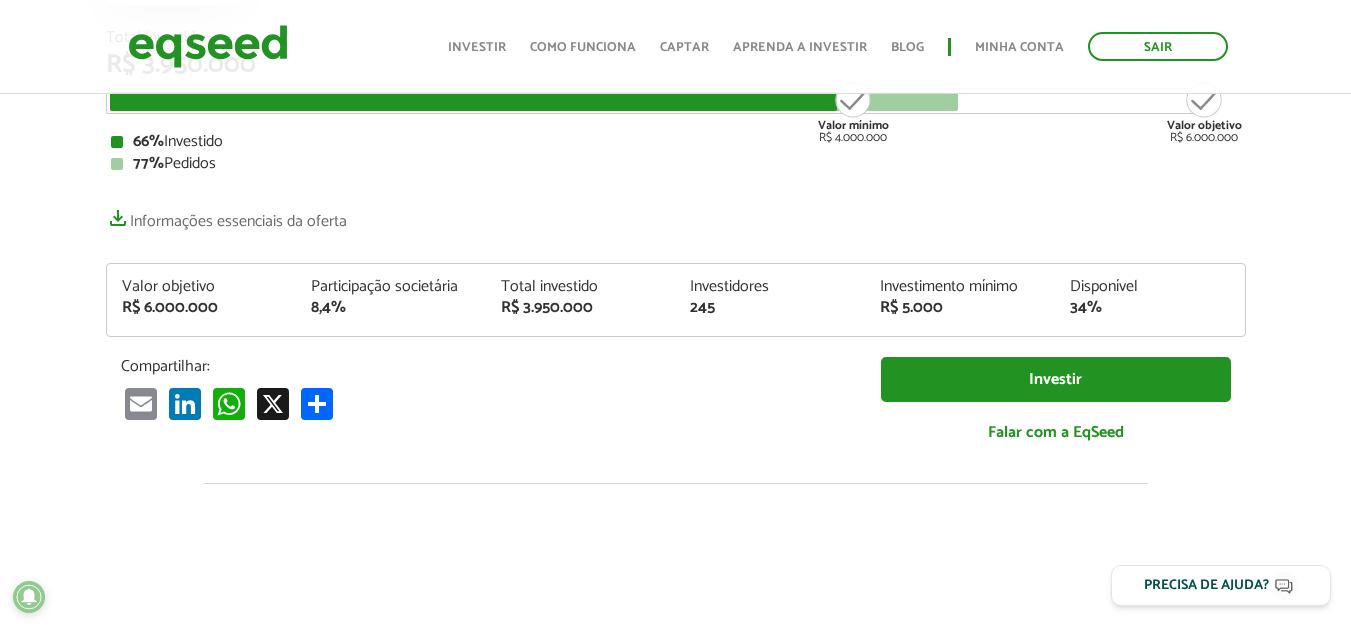 click on "Total Investido
R$ 3.950.000
Valor mínimo R$ 4.000.000
Valor objetivo R$ 6.000.000
66%  Investido
77%  Pedidos
Informações essenciais da oferta
Valor objetivo
R$ 6.000.000
Participação societária
8,4%
Total investido
R$ 3.950.000
Investidores
245
Investimento mínimo
R$ 5.000
Disponível
34%" at bounding box center [676, 246] 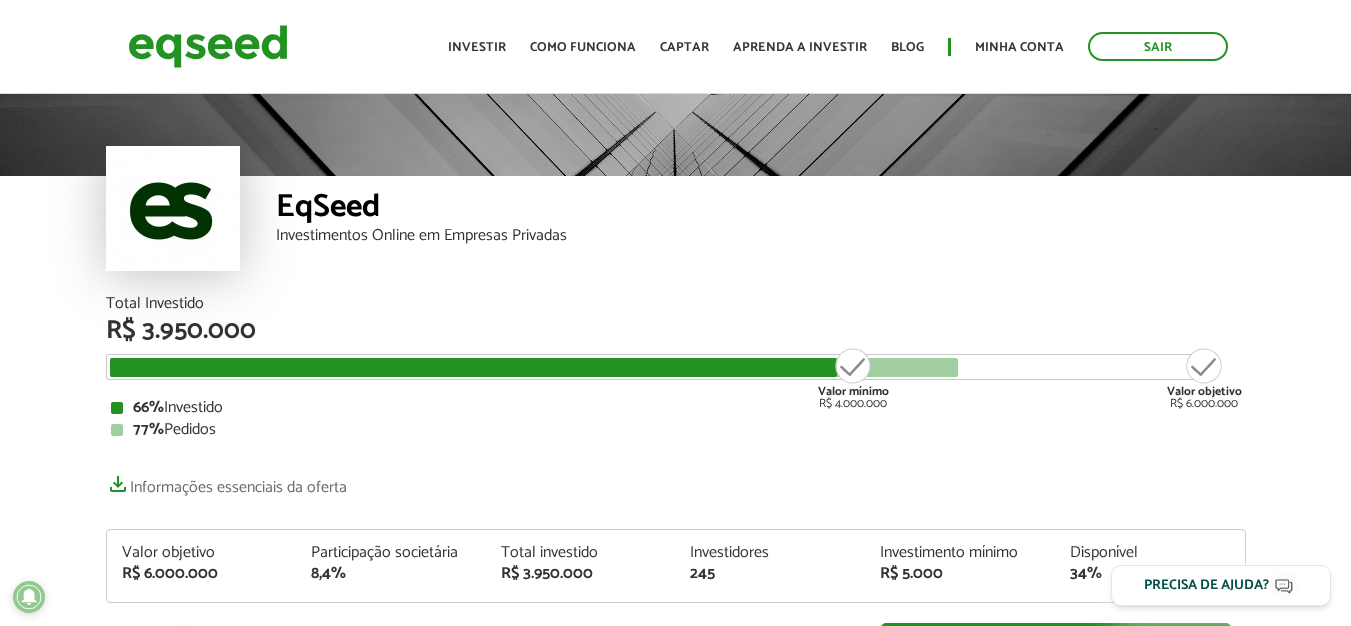 scroll, scrollTop: 0, scrollLeft: 0, axis: both 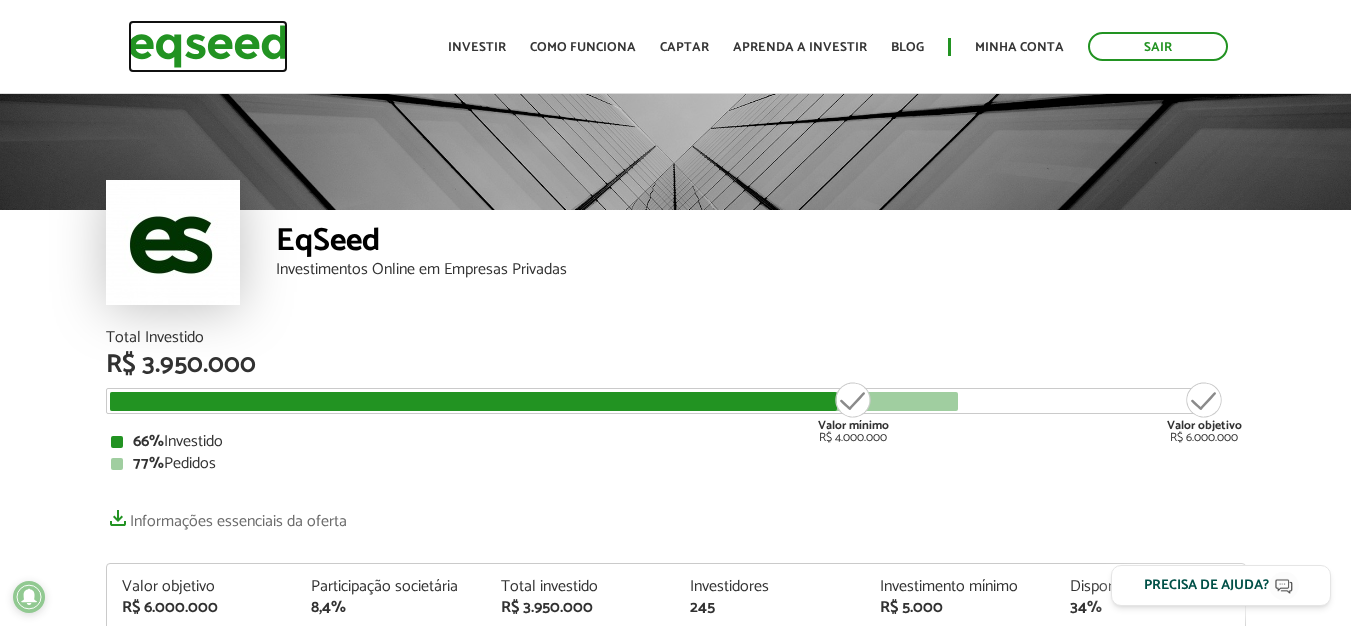 click at bounding box center (208, 46) 